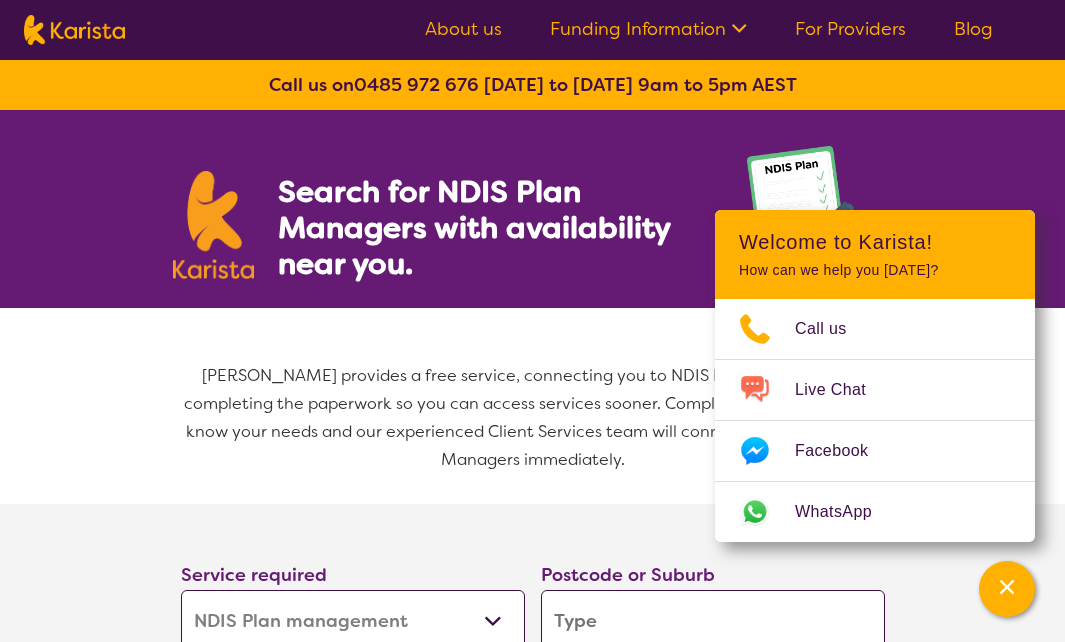 select on "NDIS Plan management" 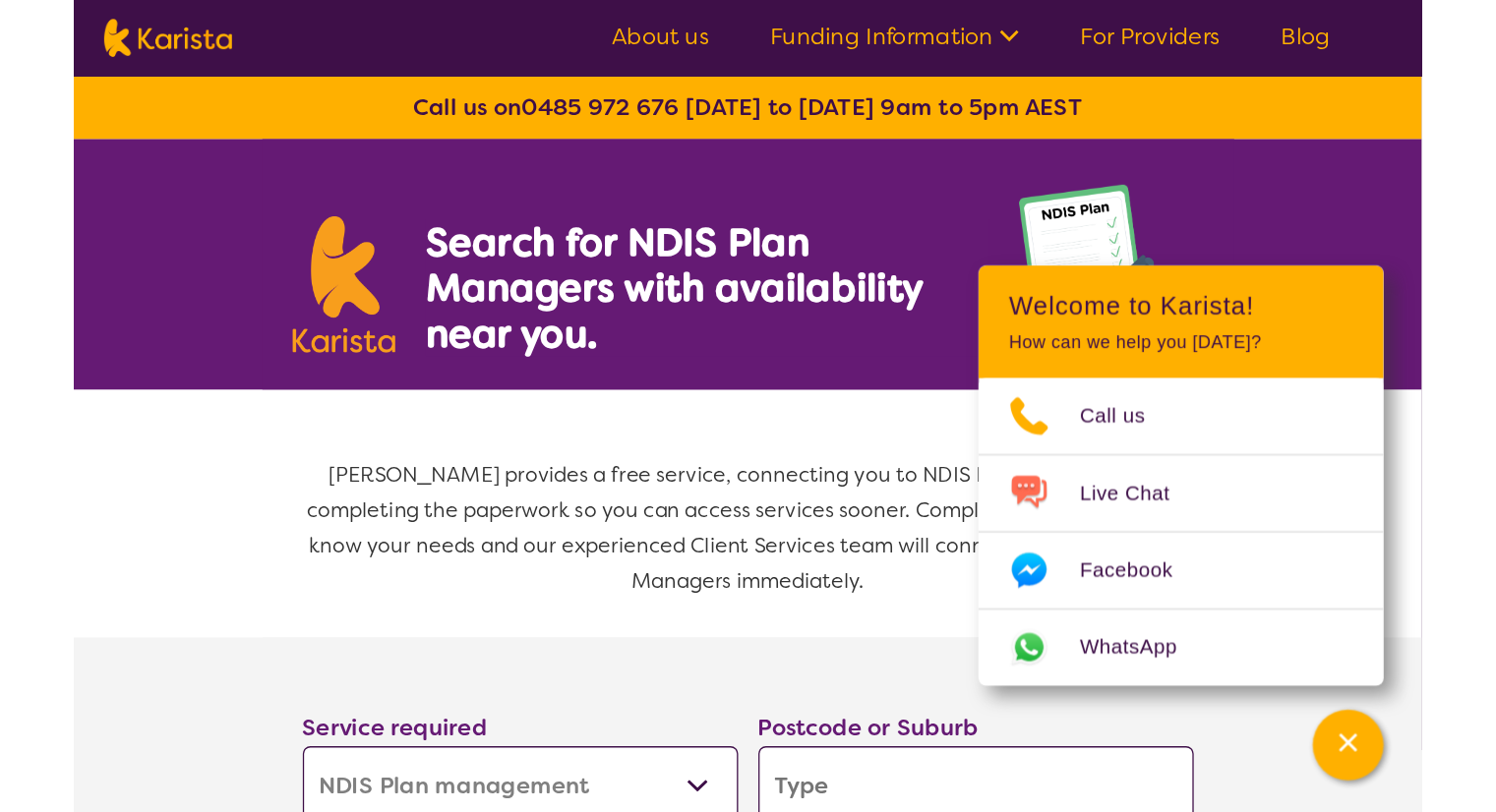 scroll, scrollTop: 0, scrollLeft: 0, axis: both 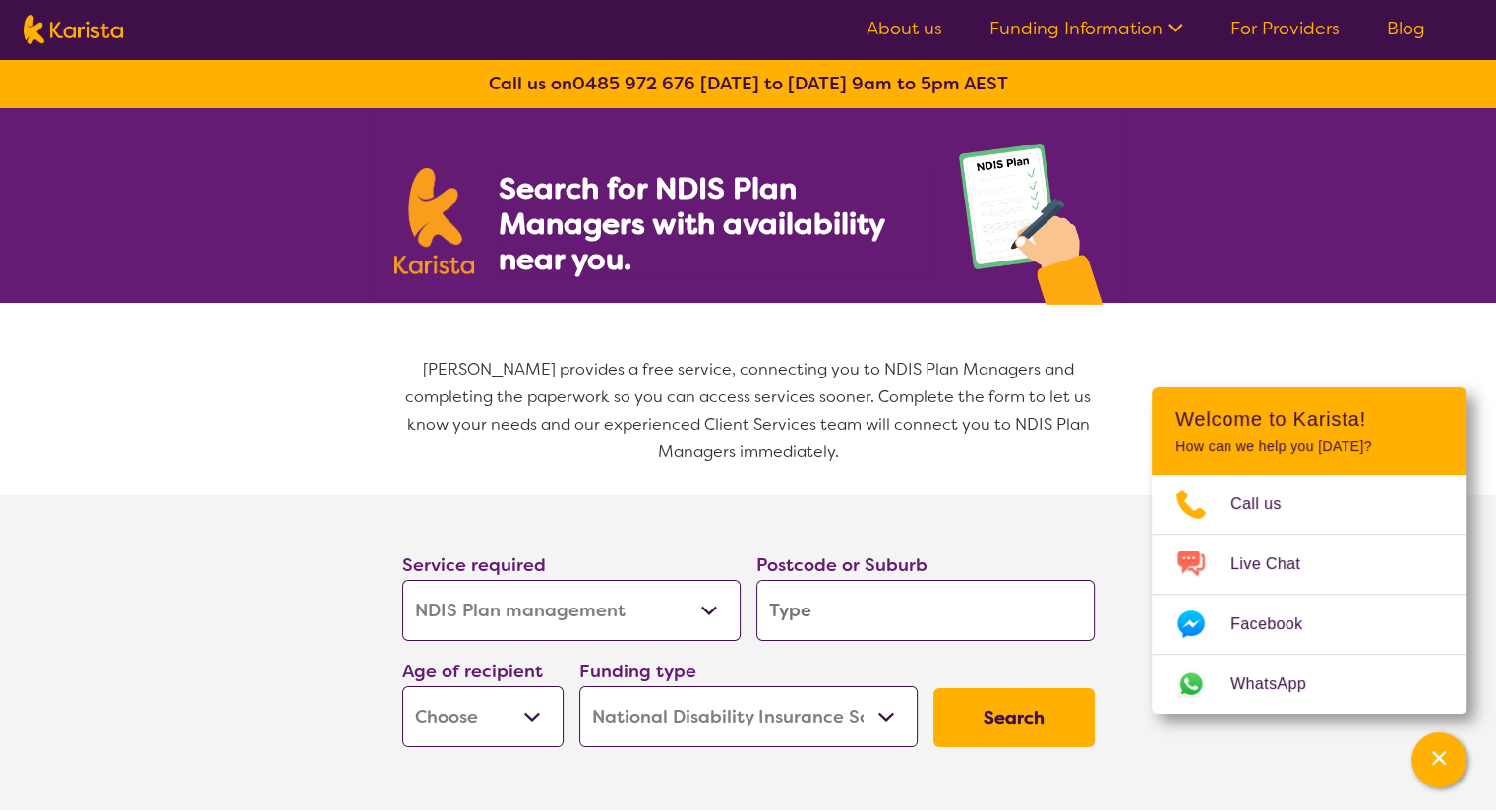 click on "Allied Health Assistant Assessment ([MEDICAL_DATA] or [MEDICAL_DATA]) Behaviour support Counselling Dietitian Domestic and home help Employment Support Exercise physiology Home Care Package Provider Key Worker NDIS Plan management NDIS Support Coordination Nursing services [MEDICAL_DATA] Personal care Physiotherapy [MEDICAL_DATA] Psychology Psychosocial Recovery Coach Respite [MEDICAL_DATA] Support worker Supported accommodation" at bounding box center [571, 610] 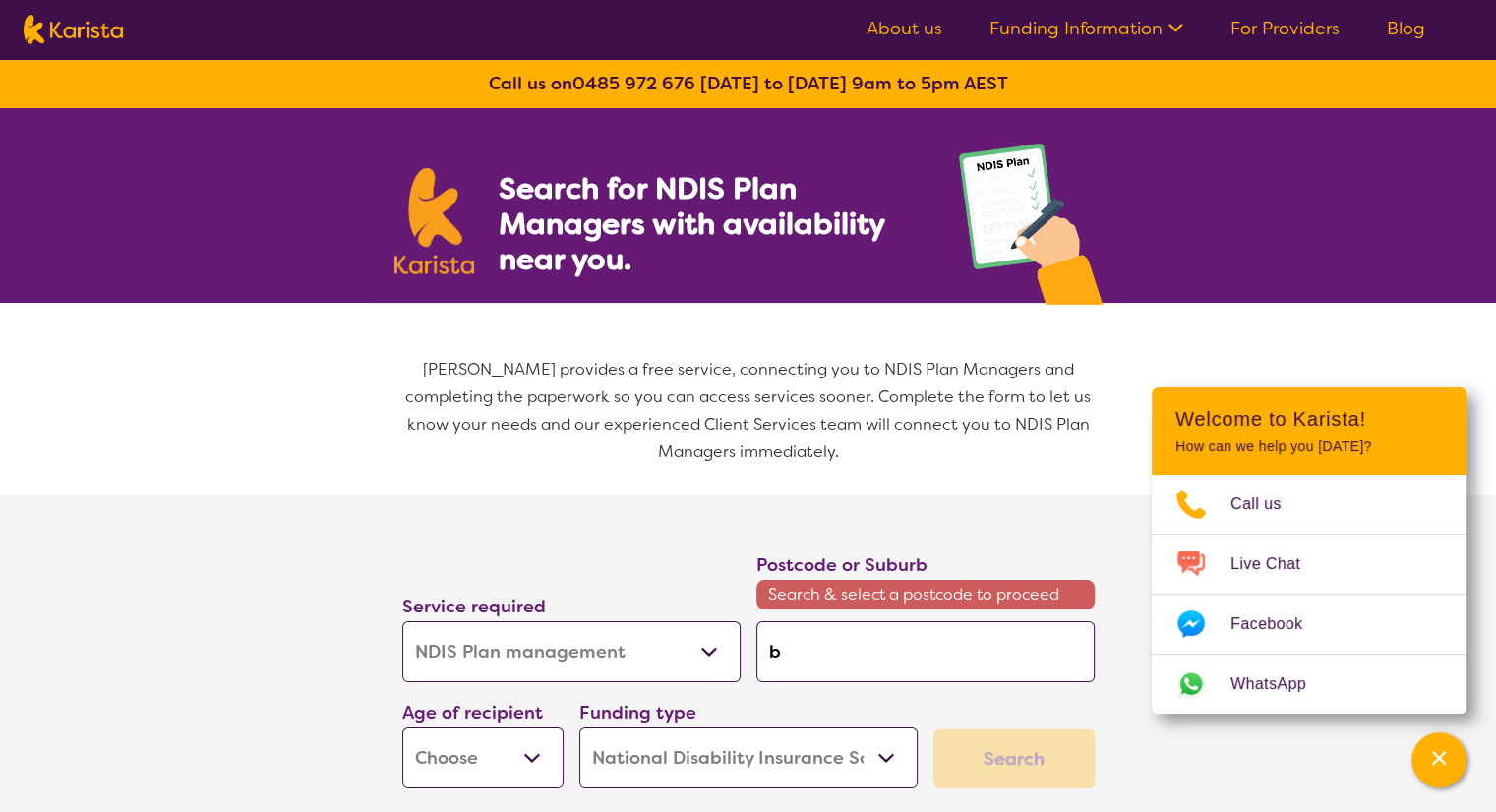 type on "bo" 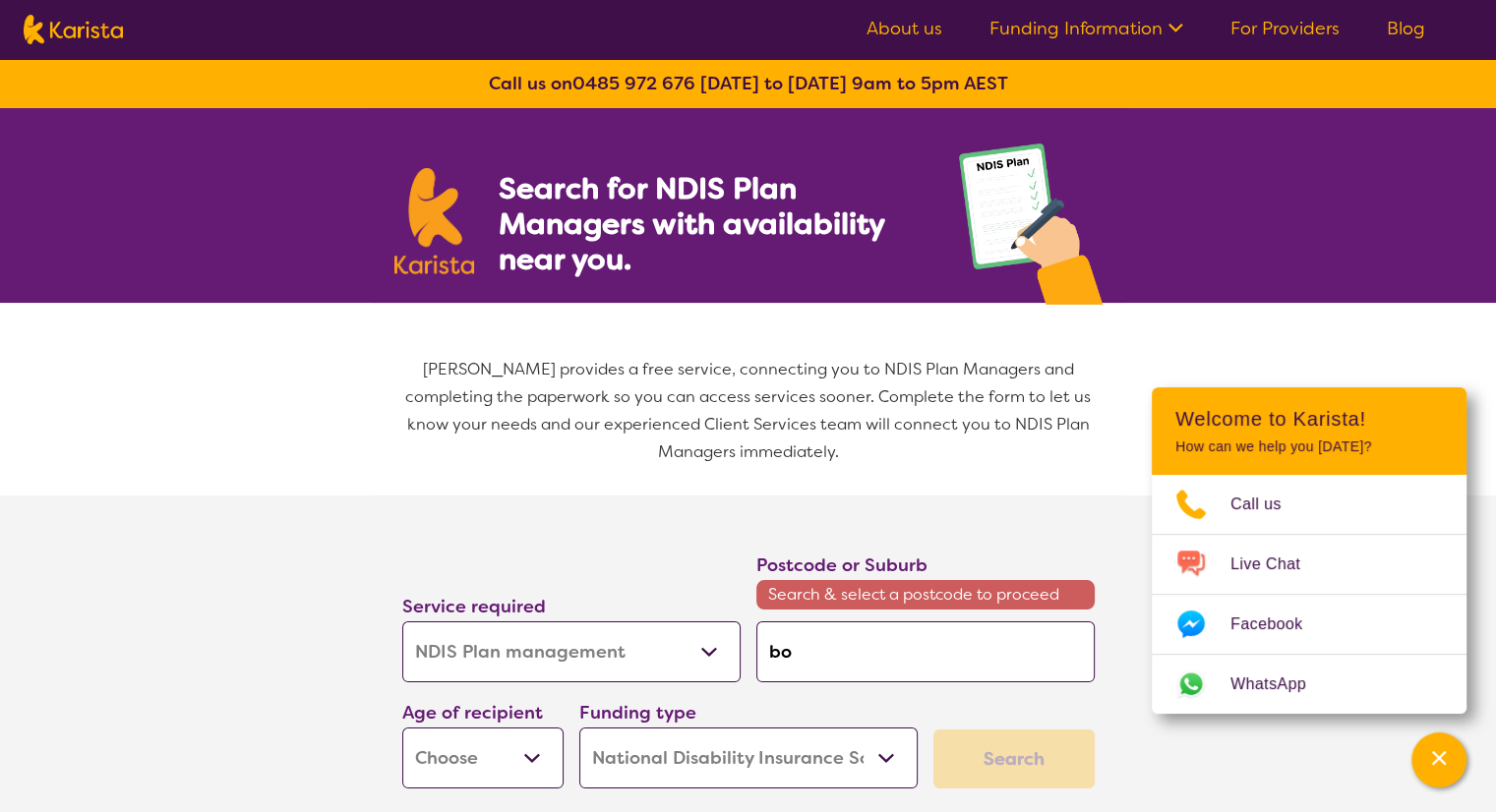 type on "bon" 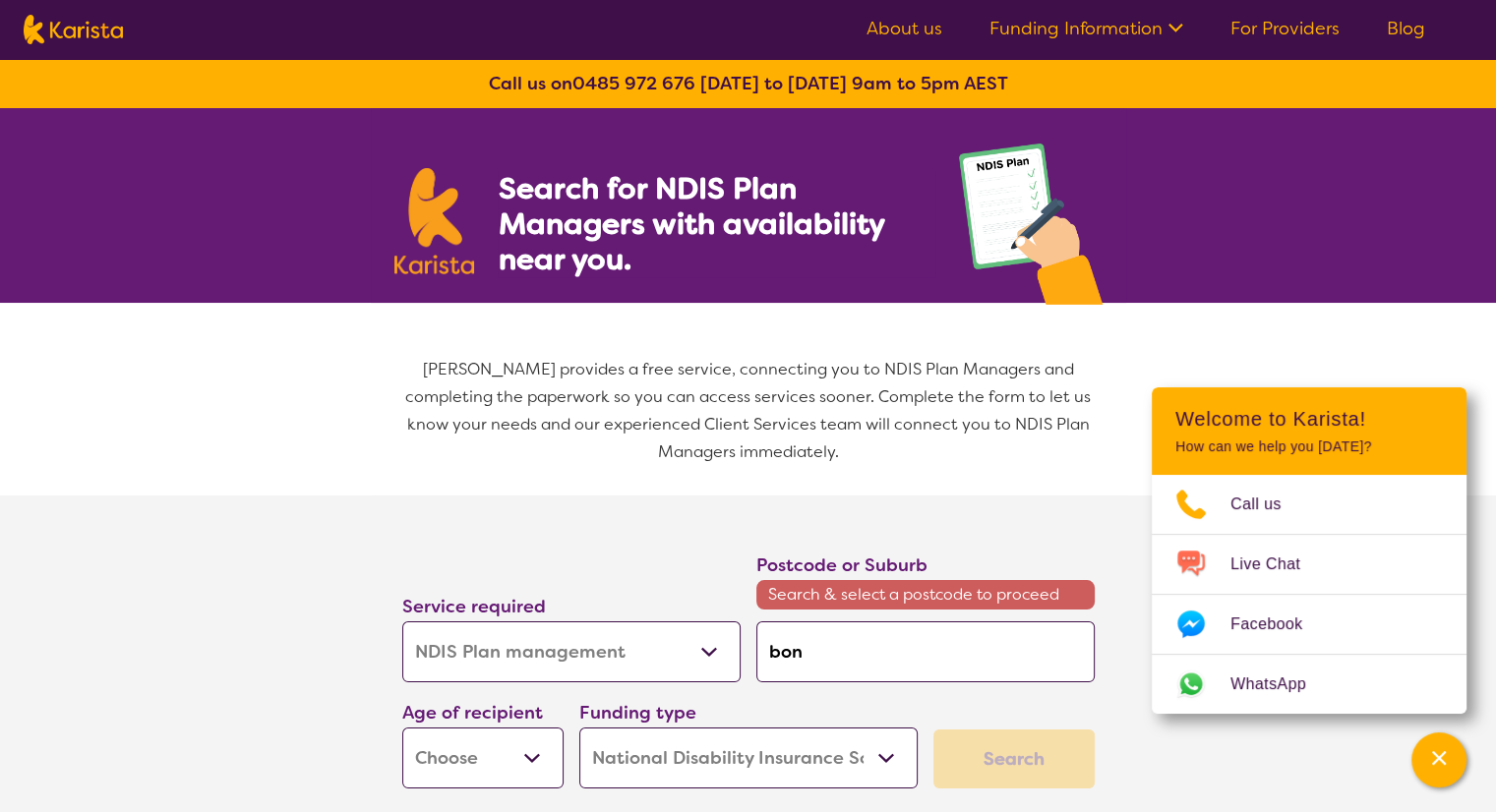type on "bond" 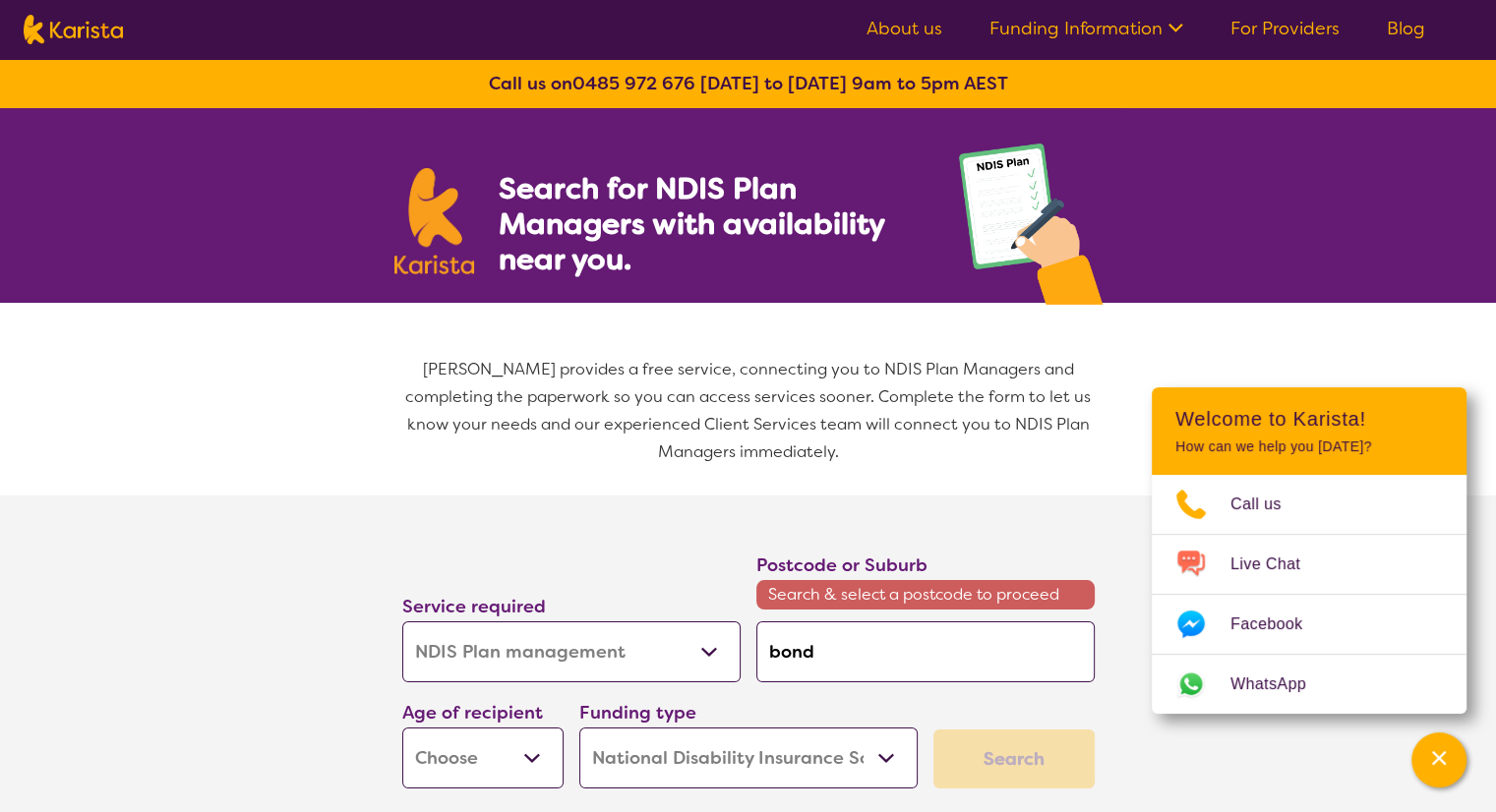 type on "bondi" 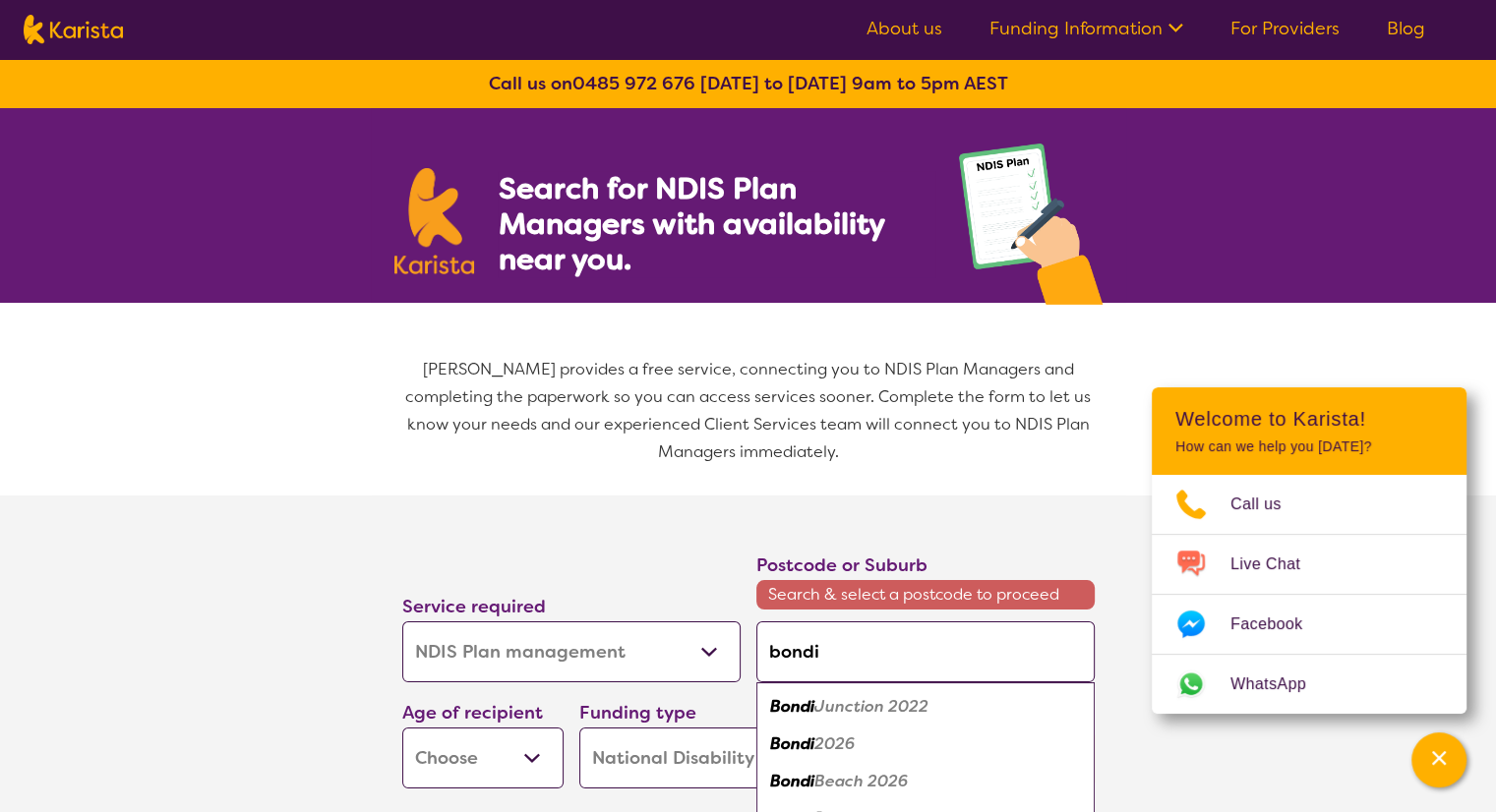 type on "bondi" 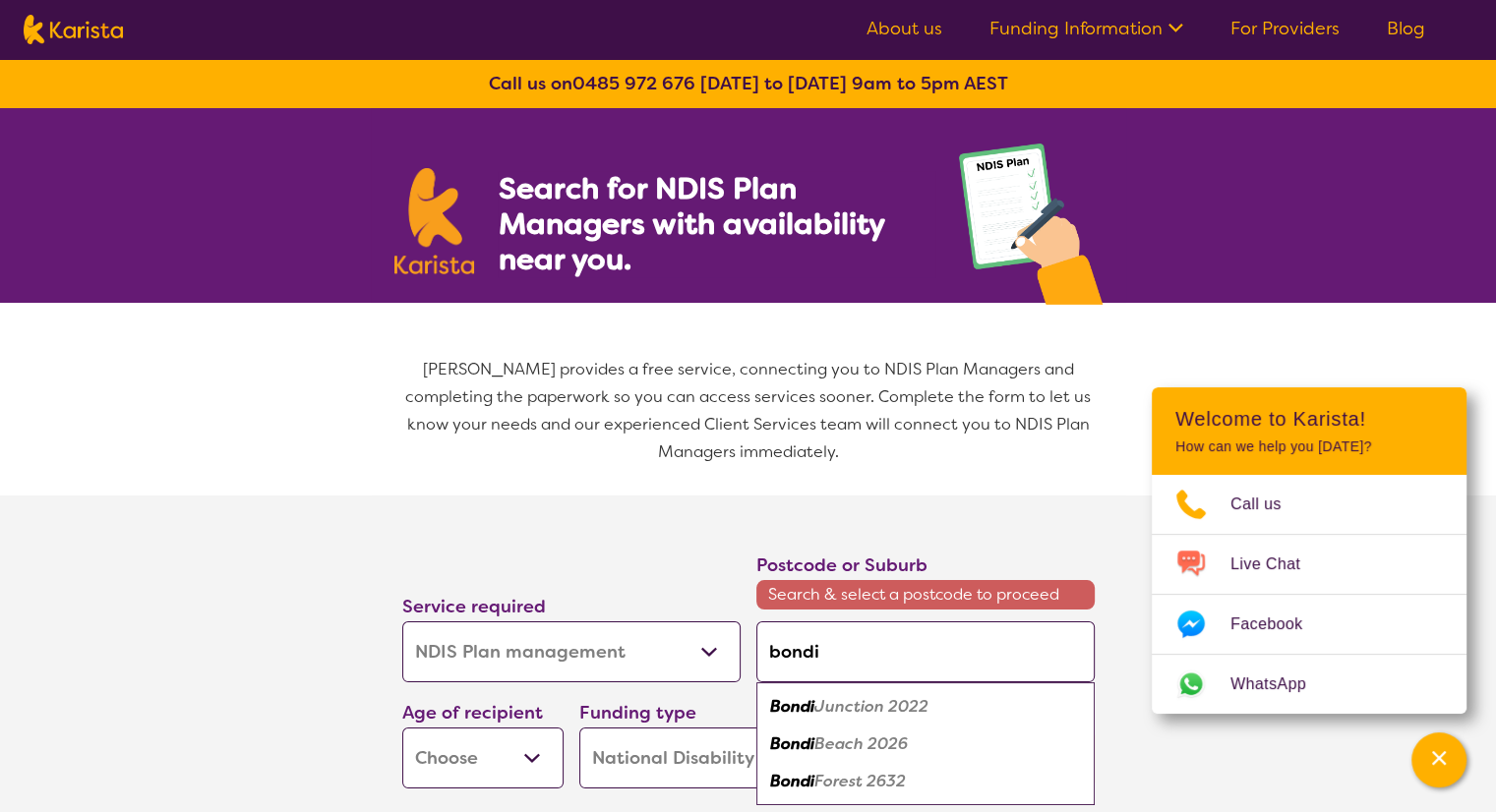 click on "Junction 2022" at bounding box center [871, 706] 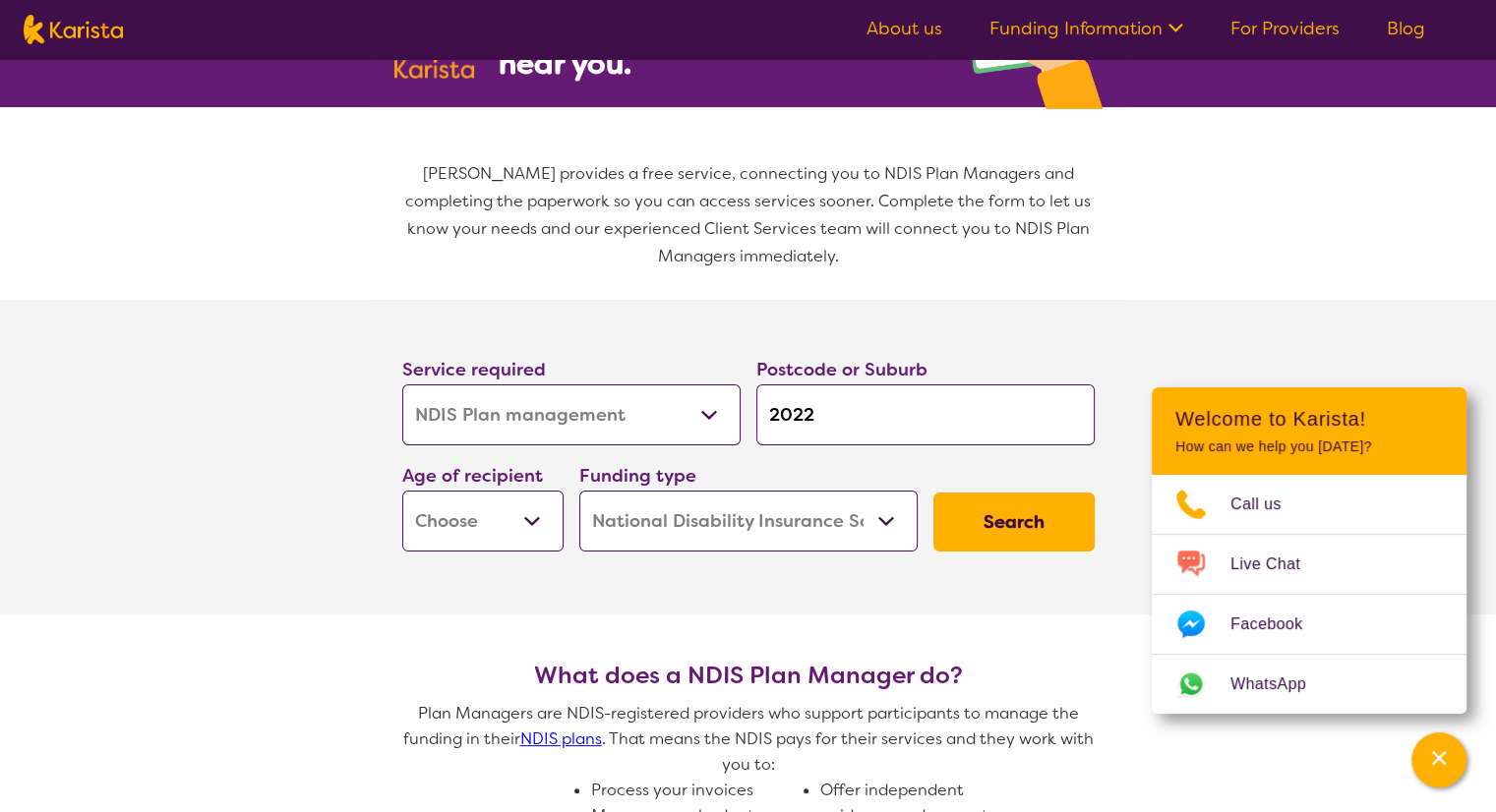 scroll, scrollTop: 197, scrollLeft: 0, axis: vertical 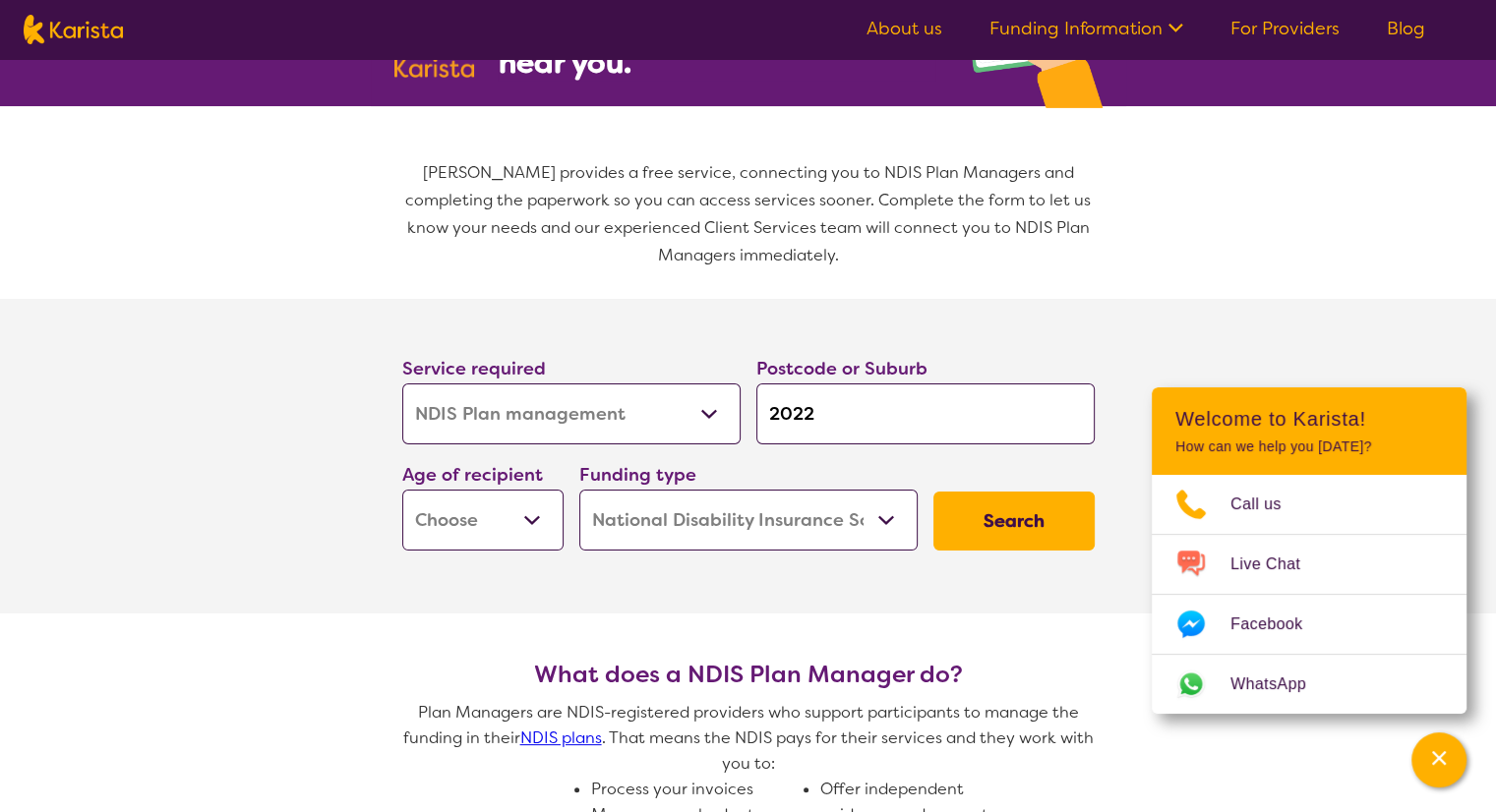 click on "Early Childhood - 0 to 9 Child - 10 to 11 Adolescent - 12 to 17 Adult - 18 to 64 Aged - [DEMOGRAPHIC_DATA]+" at bounding box center (483, 520) 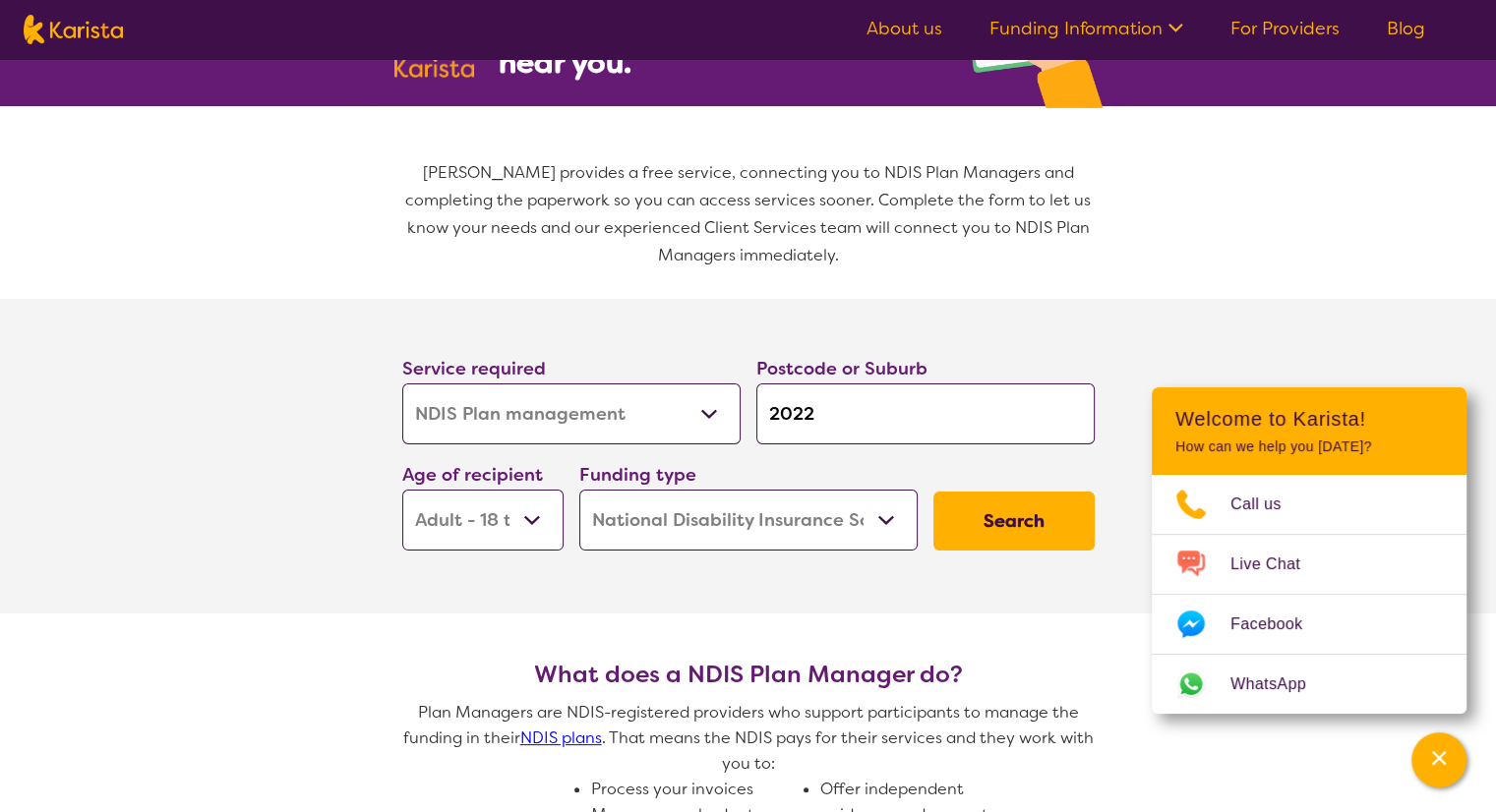 click on "Early Childhood - 0 to 9 Child - 10 to 11 Adolescent - 12 to 17 Adult - 18 to 64 Aged - [DEMOGRAPHIC_DATA]+" at bounding box center [483, 520] 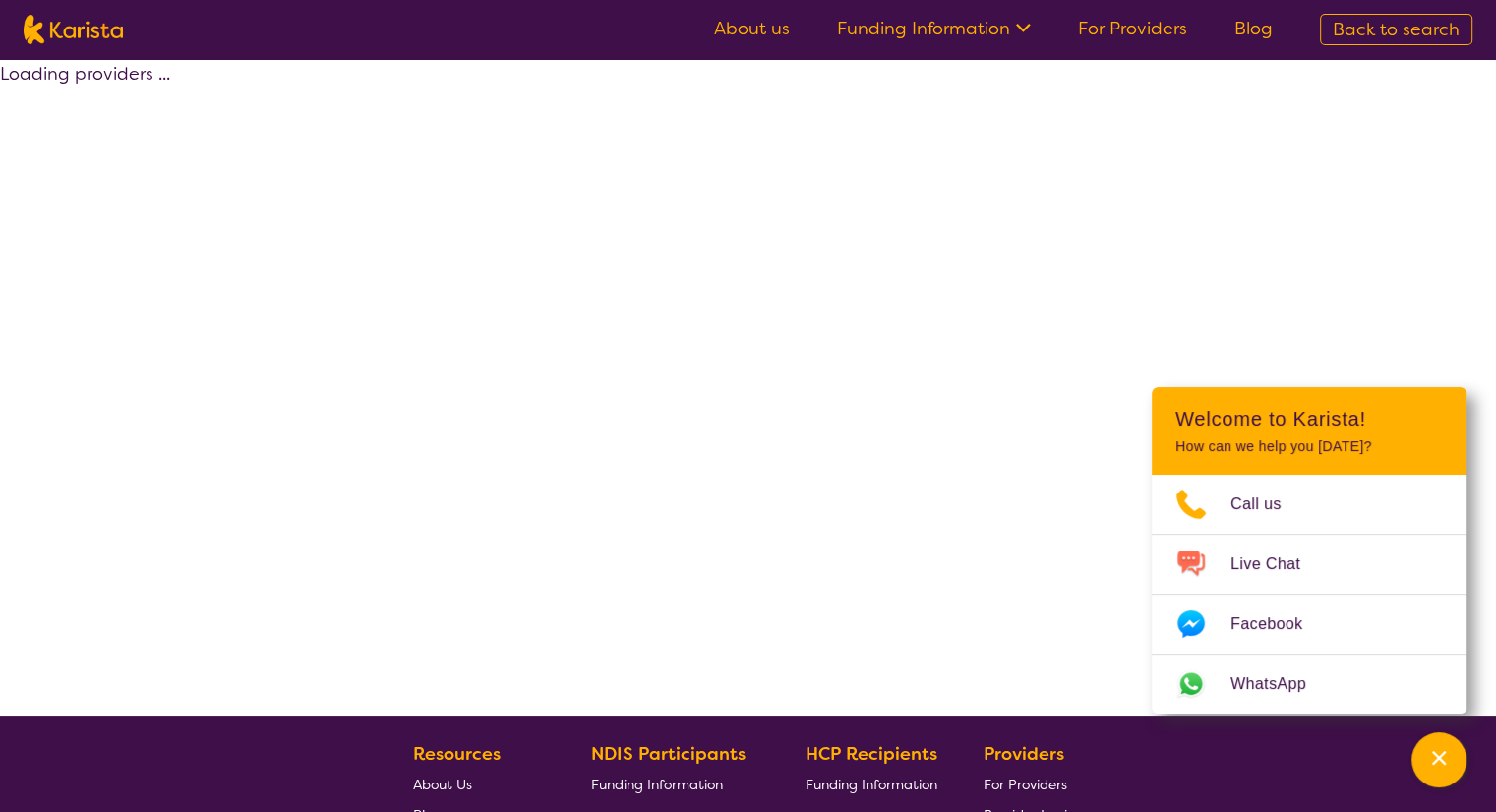 select on "by_score" 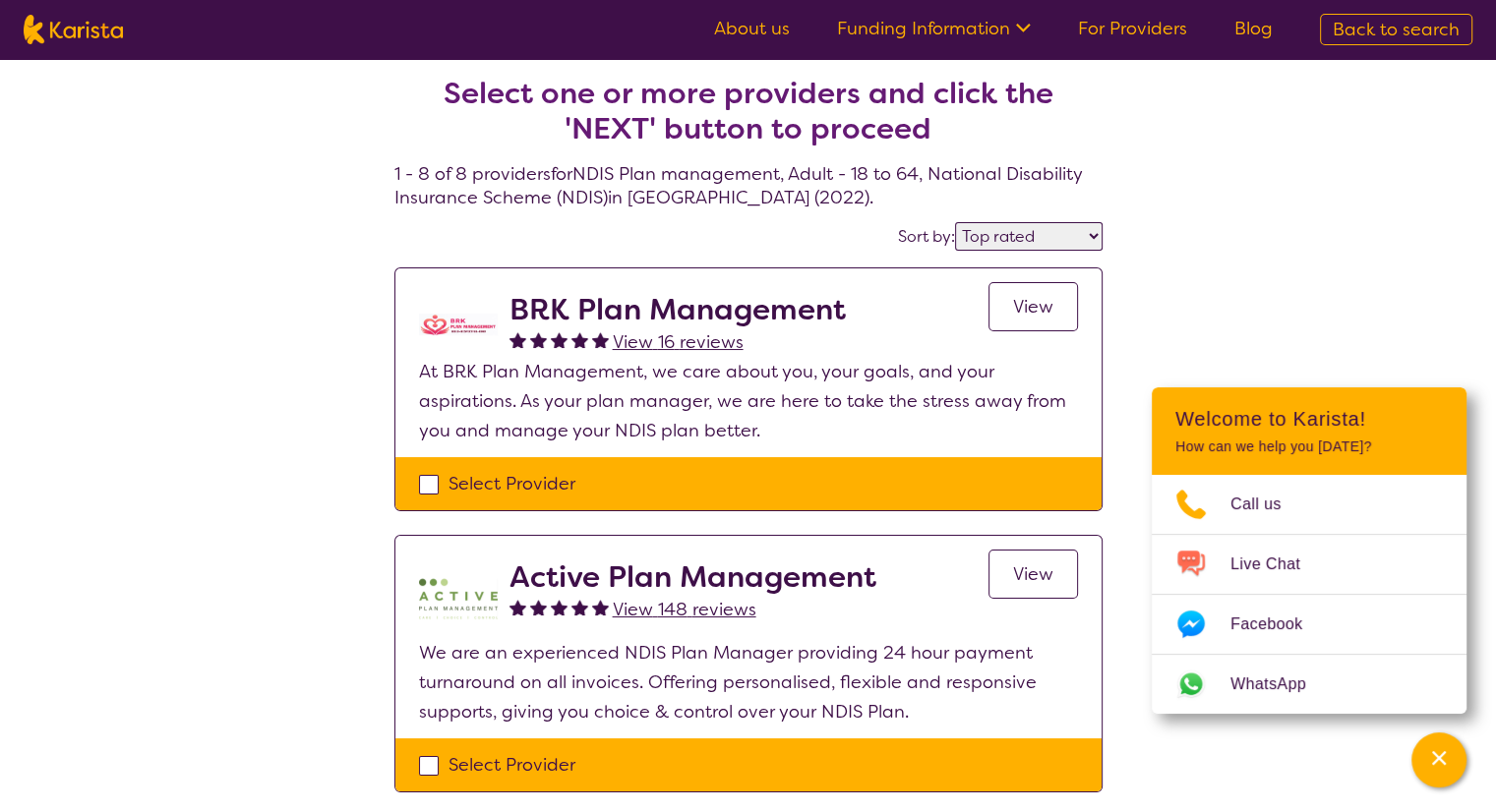 scroll, scrollTop: 0, scrollLeft: 0, axis: both 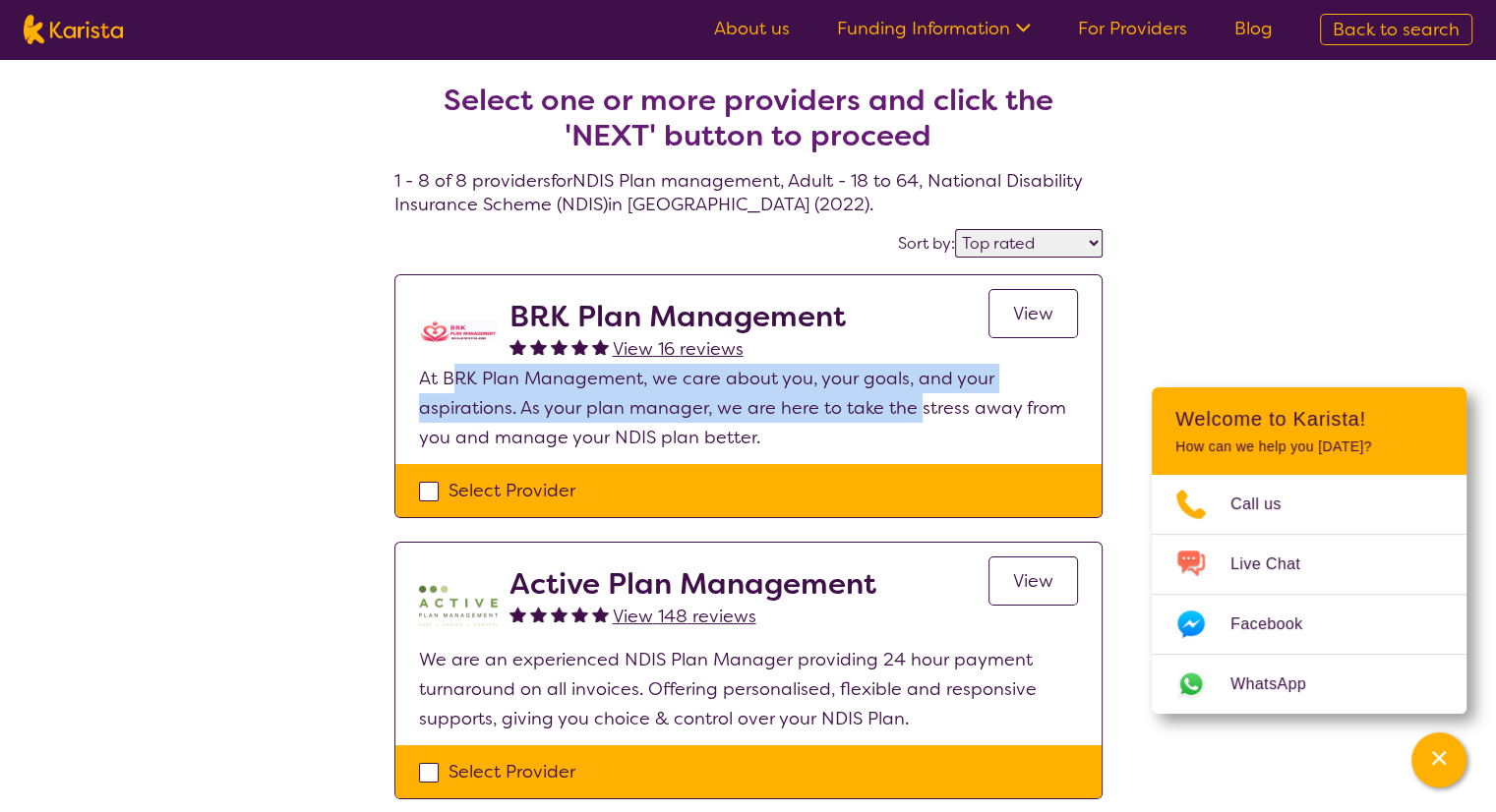 drag, startPoint x: 448, startPoint y: 375, endPoint x: 915, endPoint y: 394, distance: 467.38635 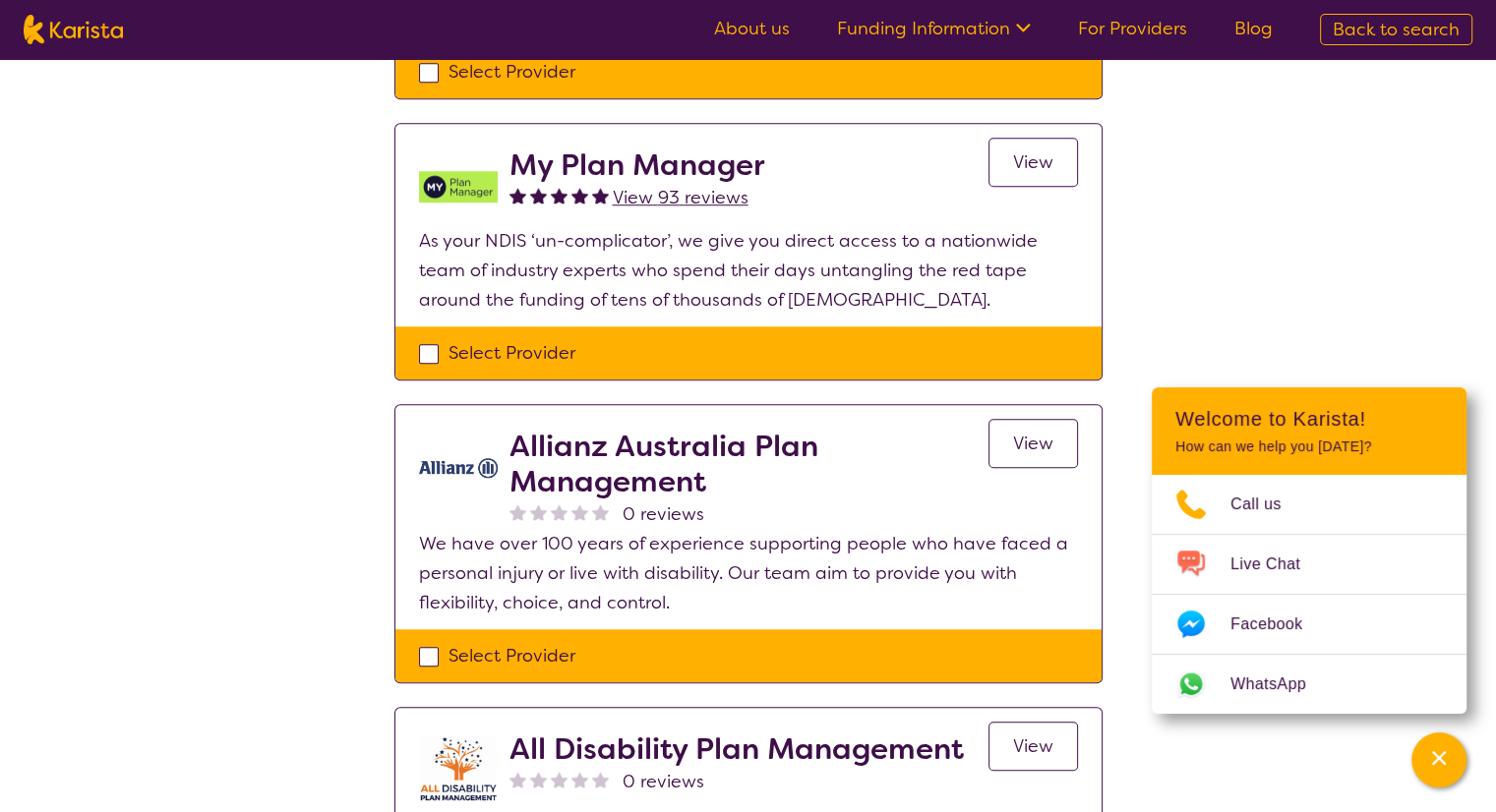 scroll, scrollTop: 1573, scrollLeft: 0, axis: vertical 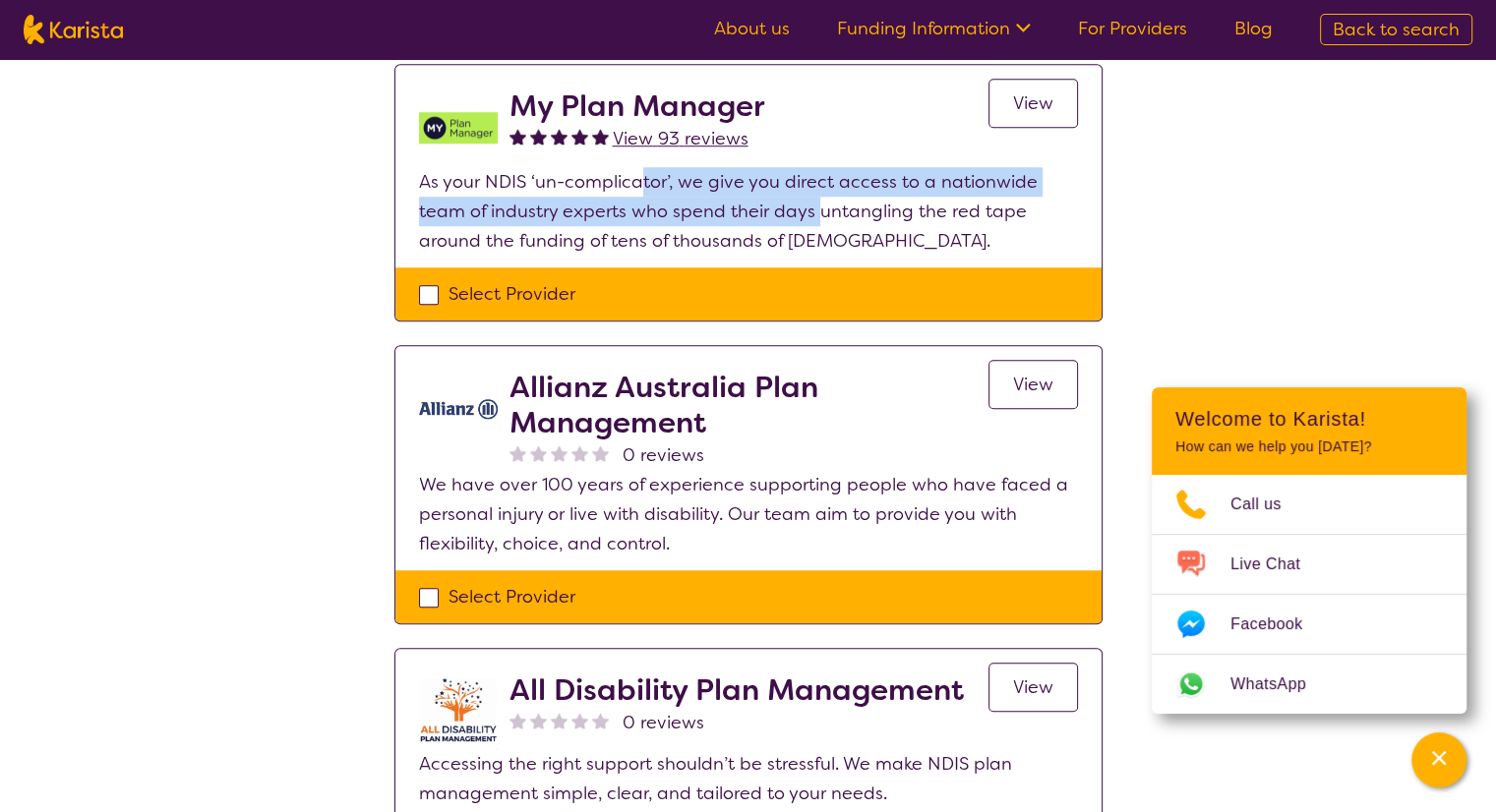 drag, startPoint x: 814, startPoint y: 210, endPoint x: 641, endPoint y: 176, distance: 176.30939 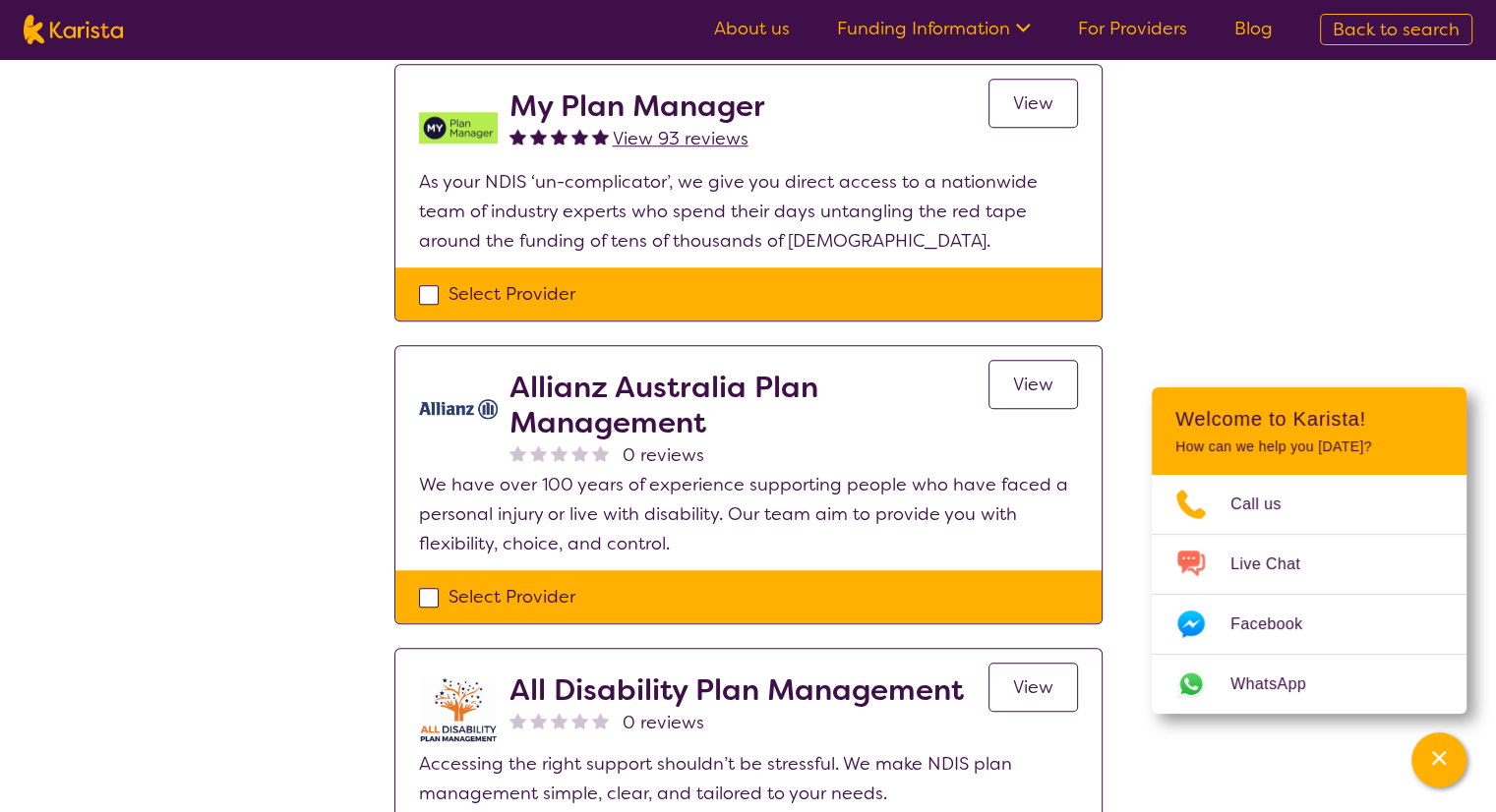 click on "We have over 100 years of experience supporting people who have faced a personal injury or live with disability. Our team aim to provide you with flexibility, choice, and control." at bounding box center (748, 514) 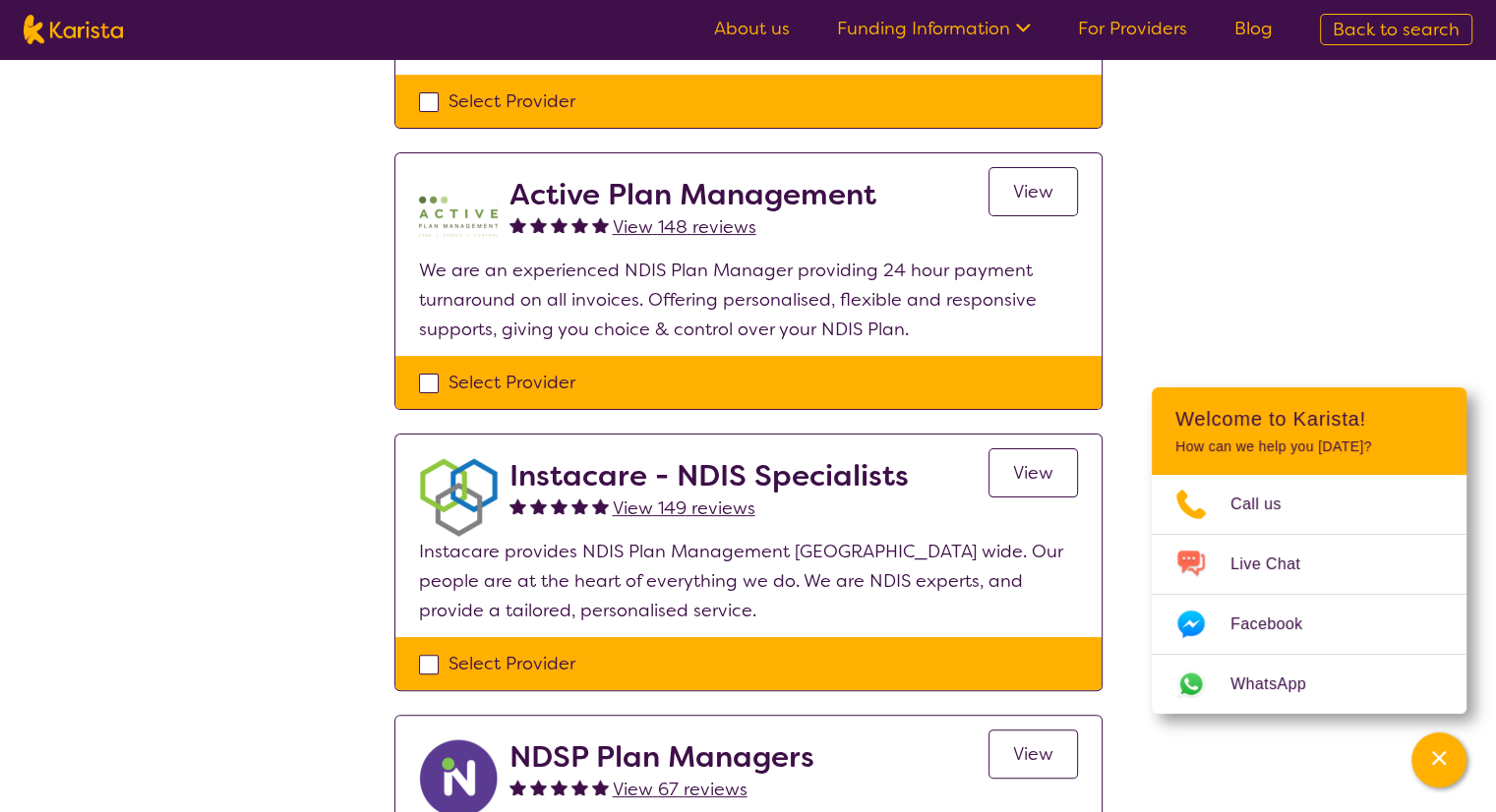scroll, scrollTop: 393, scrollLeft: 0, axis: vertical 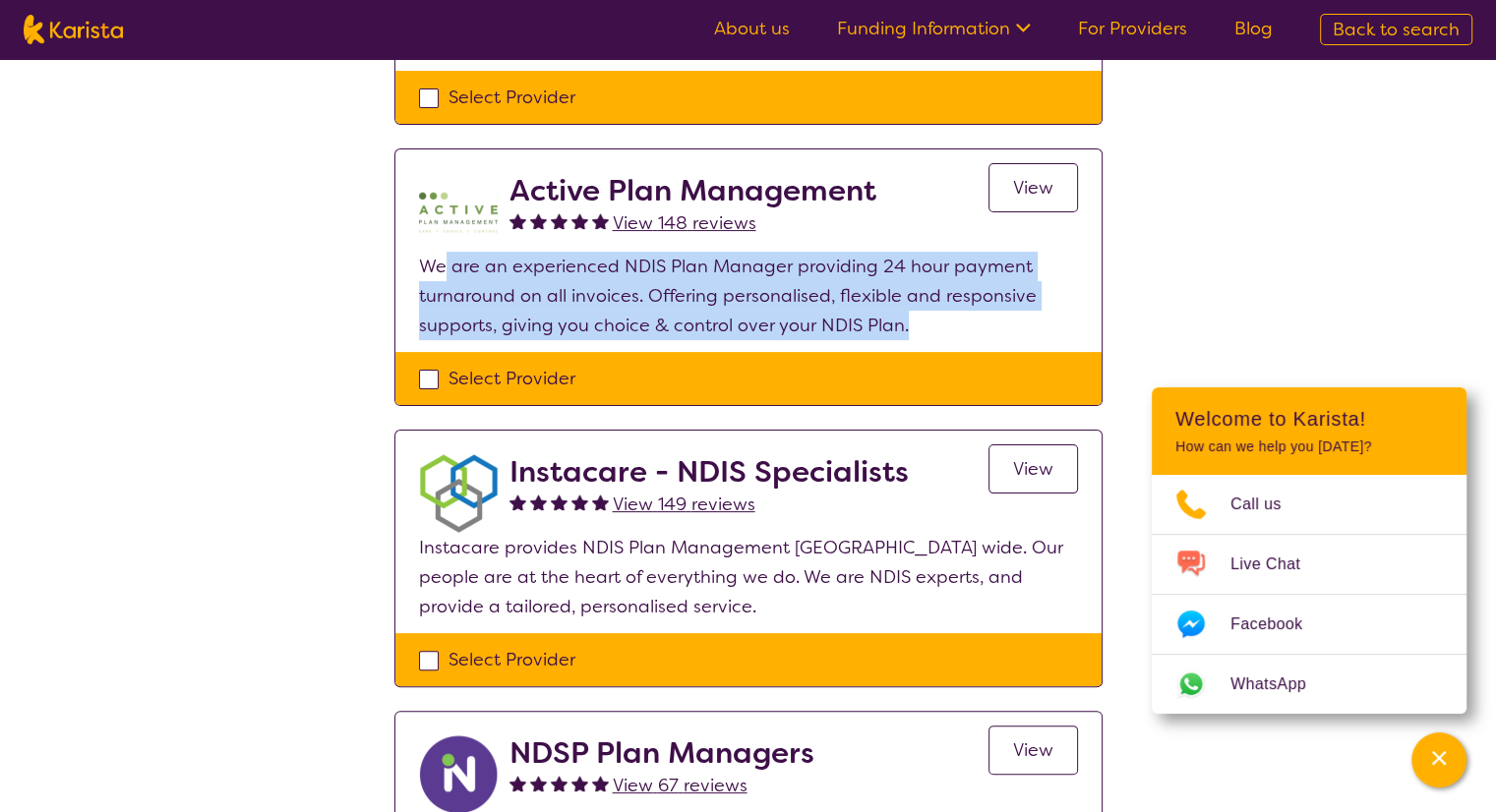 drag, startPoint x: 442, startPoint y: 266, endPoint x: 905, endPoint y: 319, distance: 466.0236 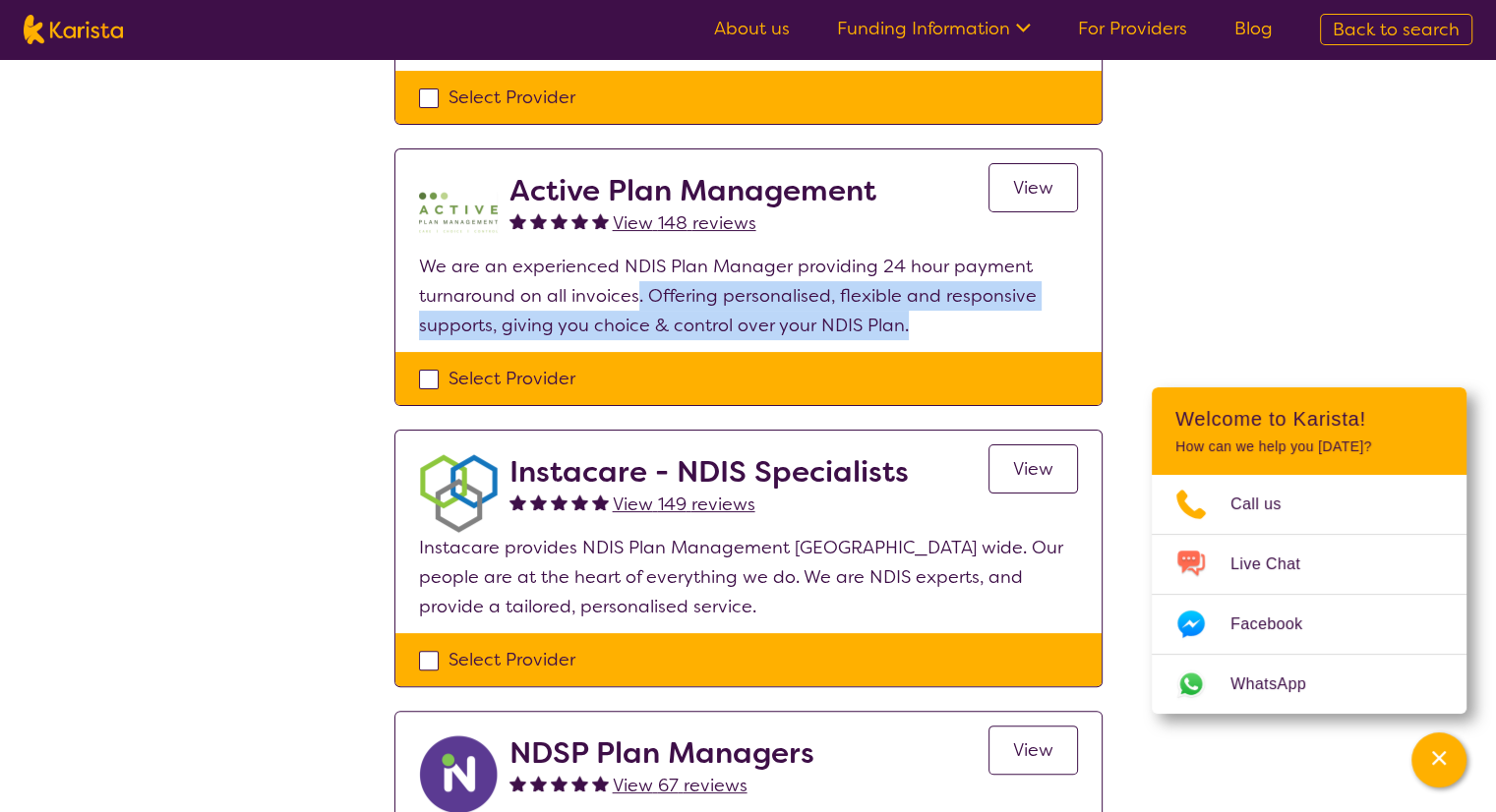 drag, startPoint x: 901, startPoint y: 321, endPoint x: 635, endPoint y: 290, distance: 267.8003 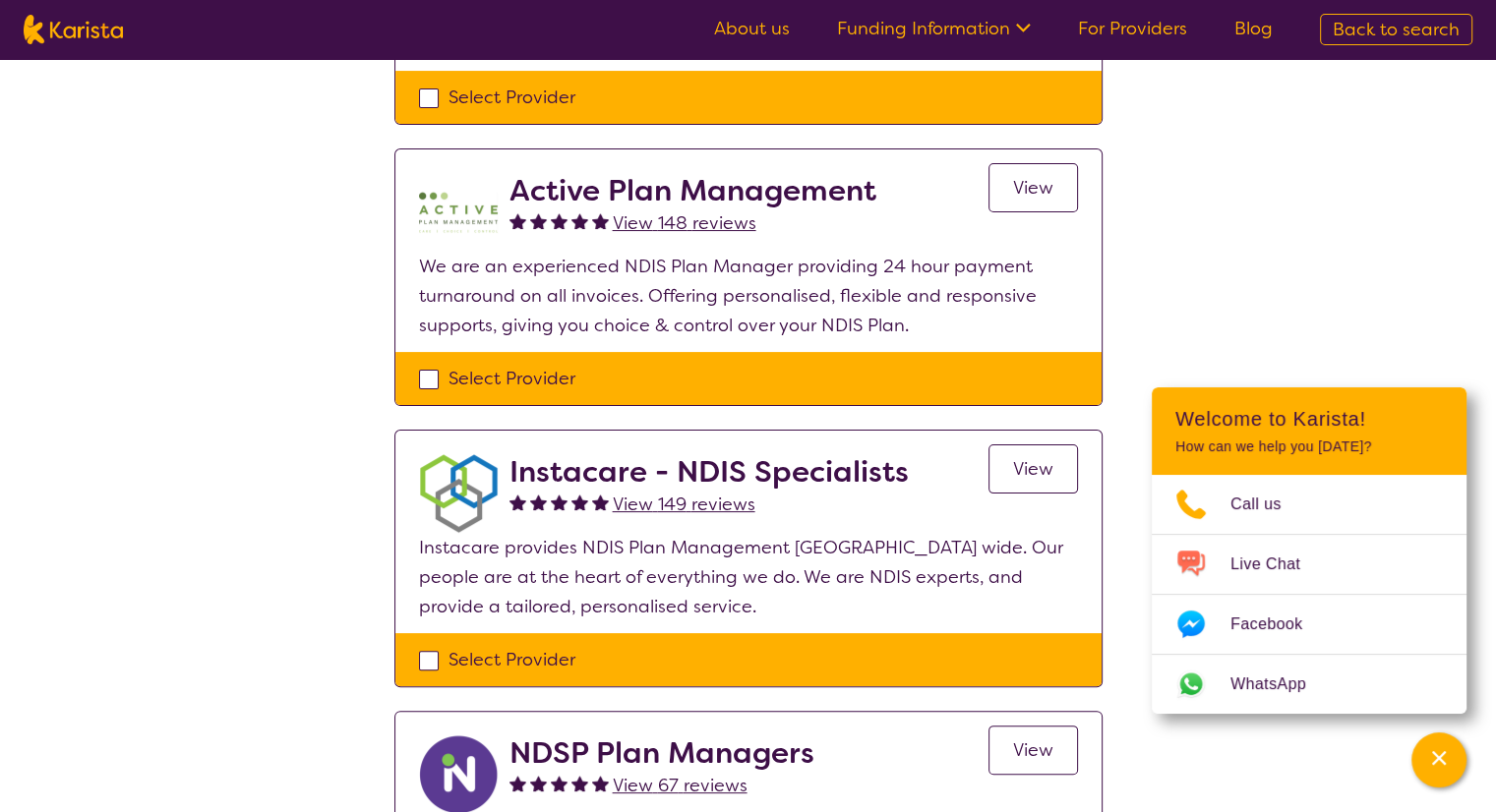 click on "We are an experienced NDIS Plan Manager providing 24 hour payment turnaround on all invoices.  Offering personalised, flexible and responsive supports, giving you choice & control over your NDIS Plan." at bounding box center (748, 296) 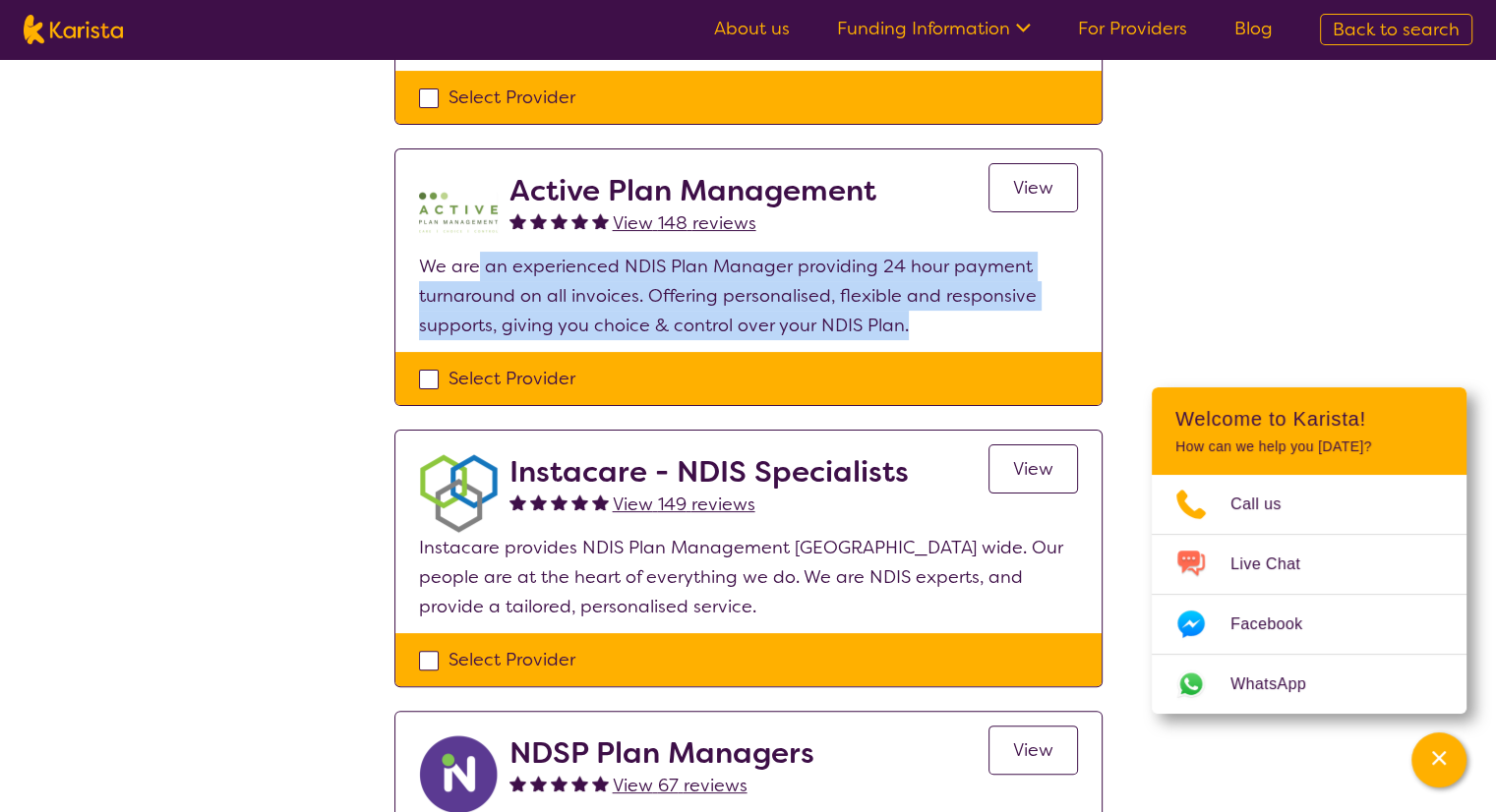 drag, startPoint x: 476, startPoint y: 258, endPoint x: 920, endPoint y: 320, distance: 448.30793 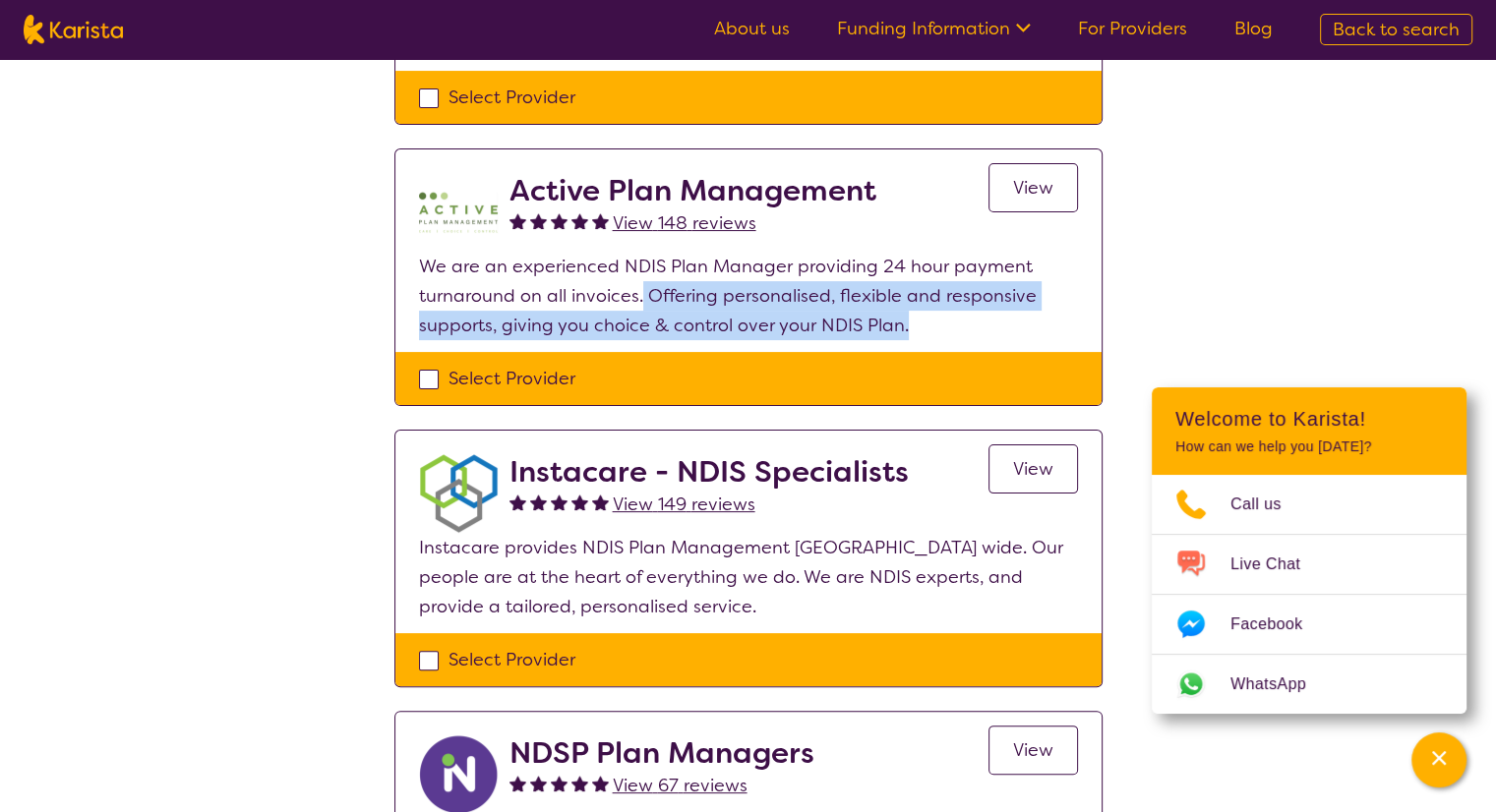 drag, startPoint x: 641, startPoint y: 290, endPoint x: 995, endPoint y: 321, distance: 355.35475 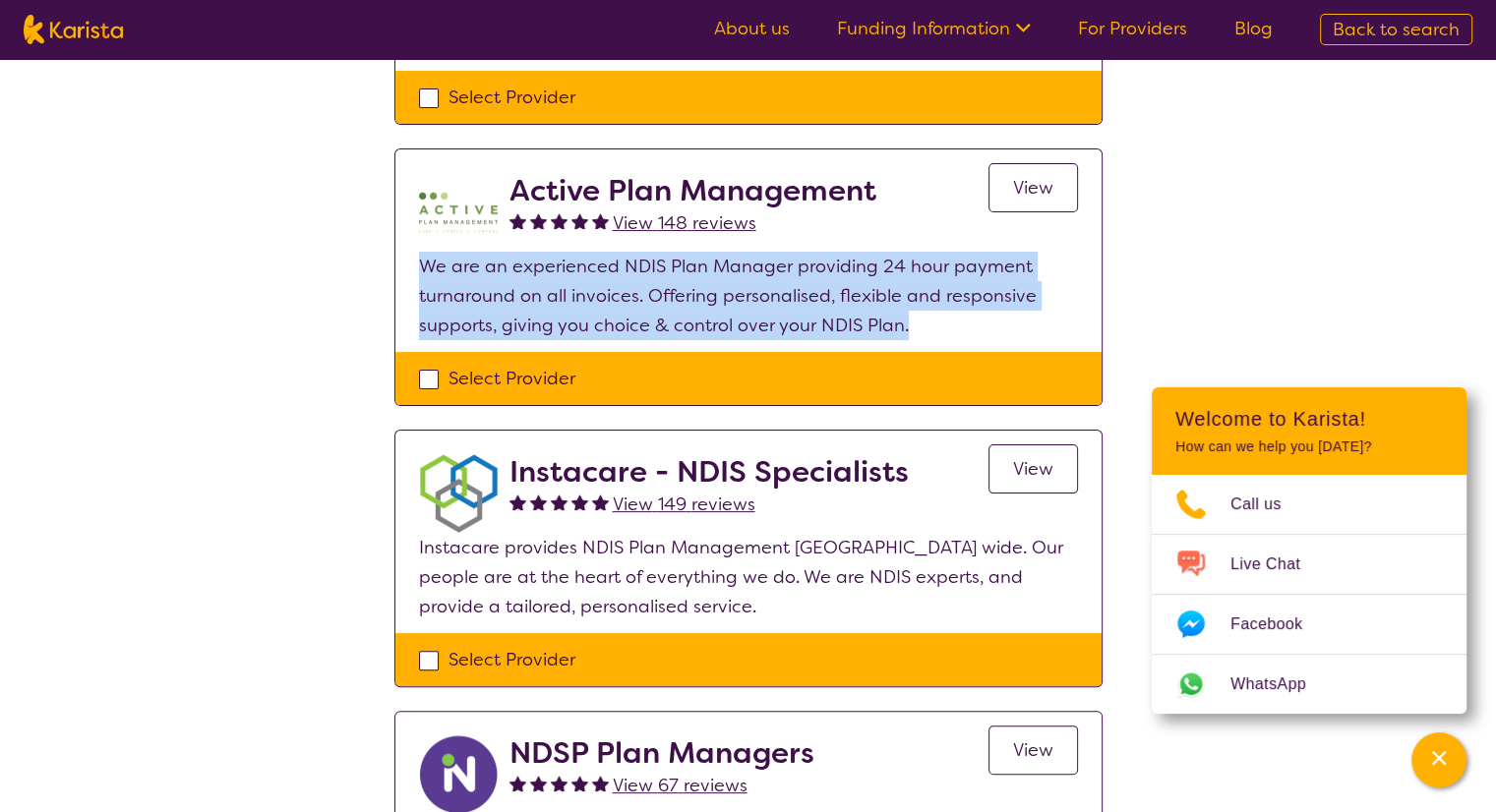 drag, startPoint x: 964, startPoint y: 322, endPoint x: 421, endPoint y: 266, distance: 545.88 